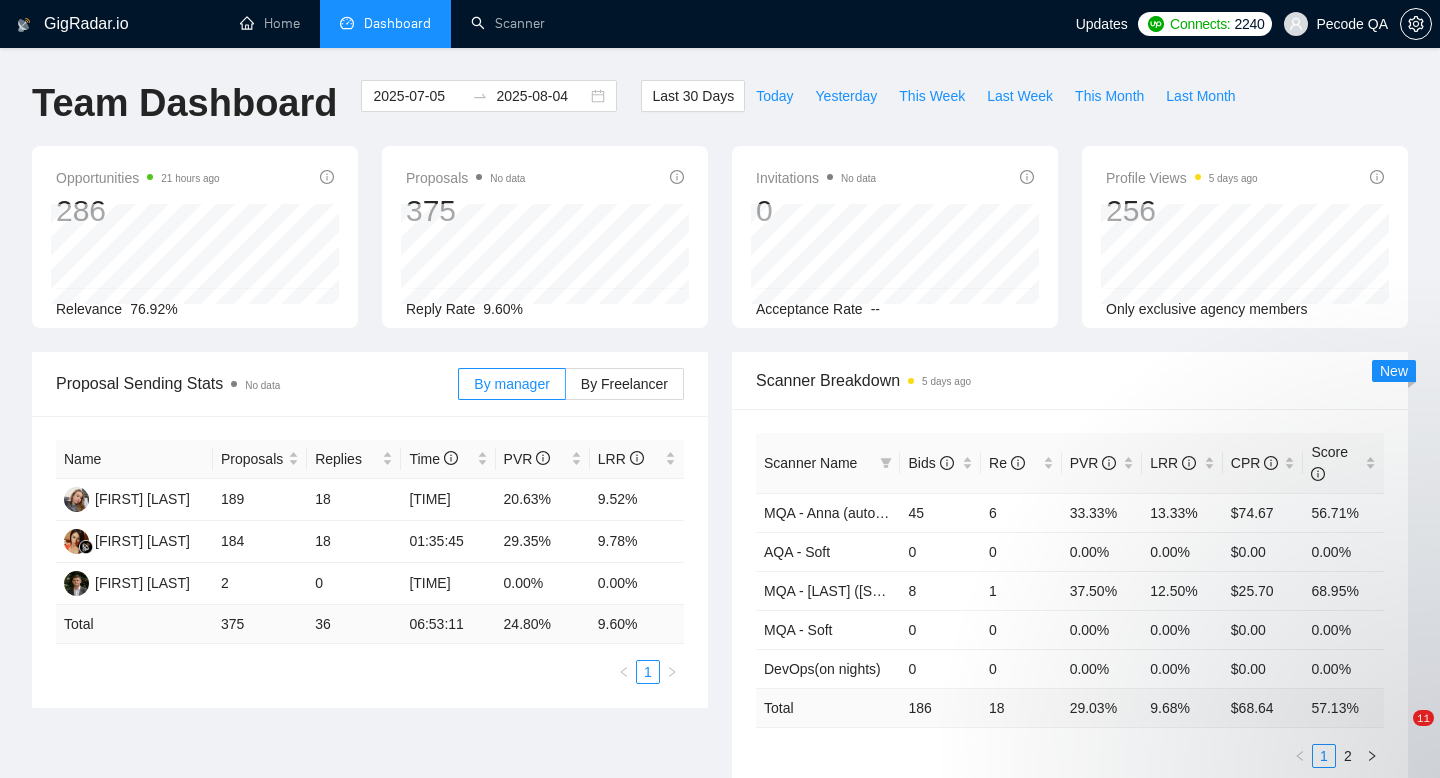scroll, scrollTop: 0, scrollLeft: 0, axis: both 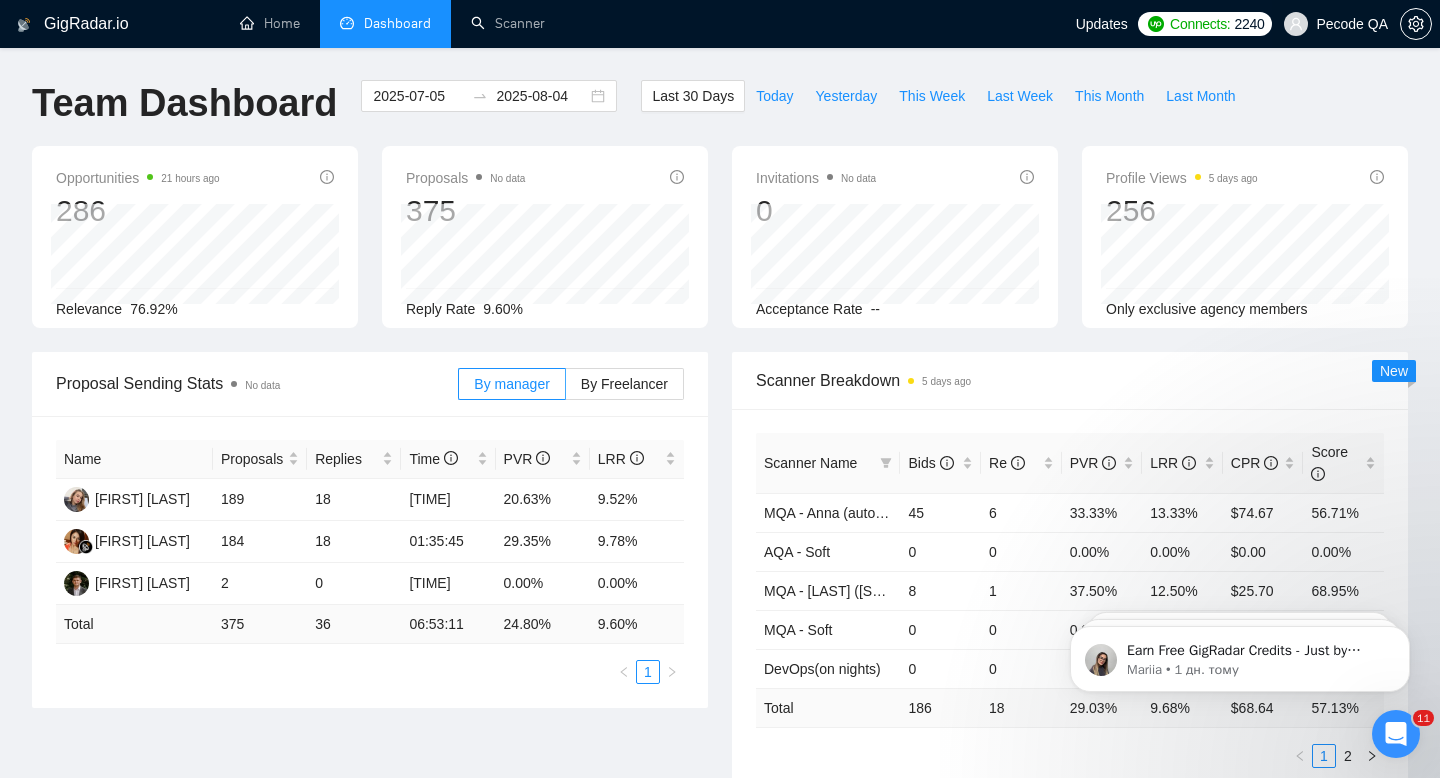 click on "Pecode QA" at bounding box center [1352, 24] 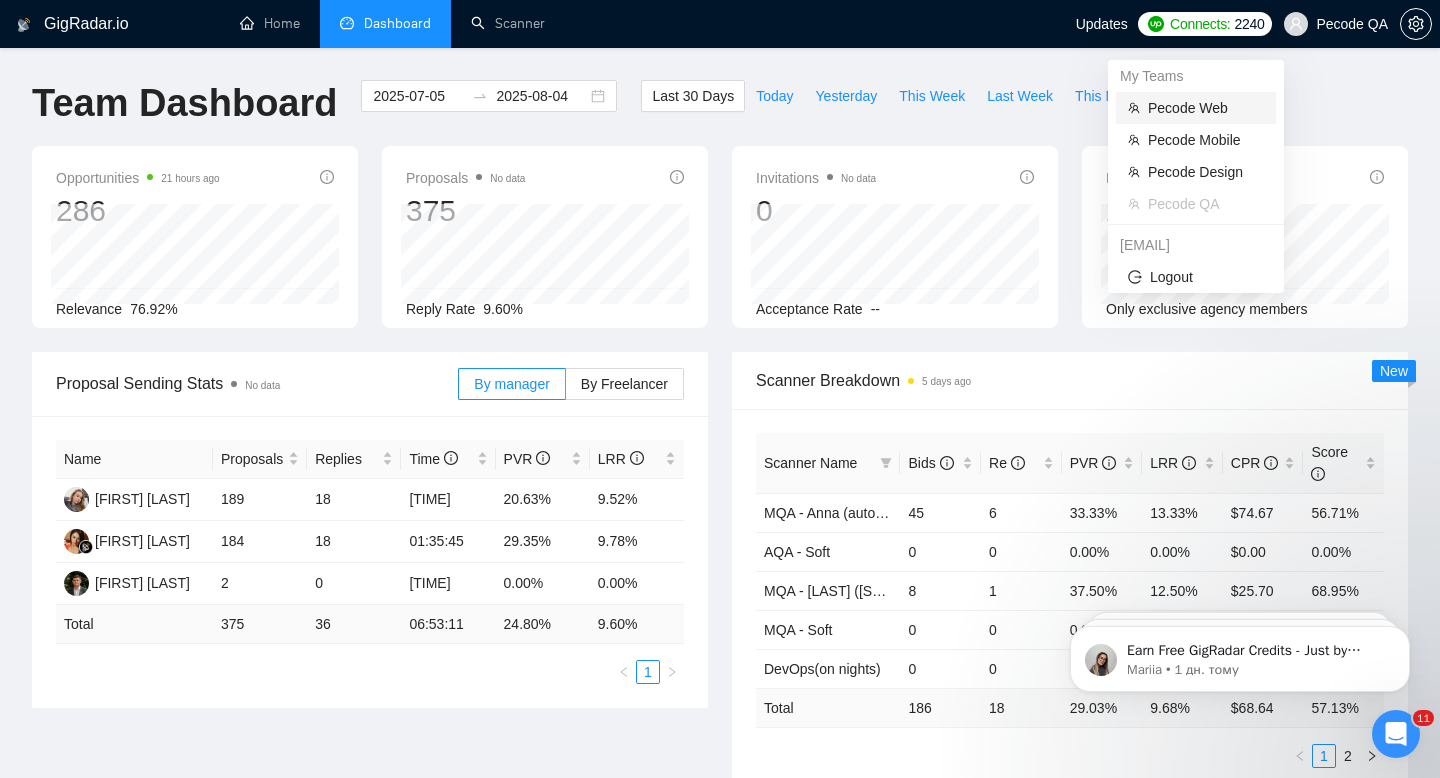 click on "Pecode Web" at bounding box center (1206, 108) 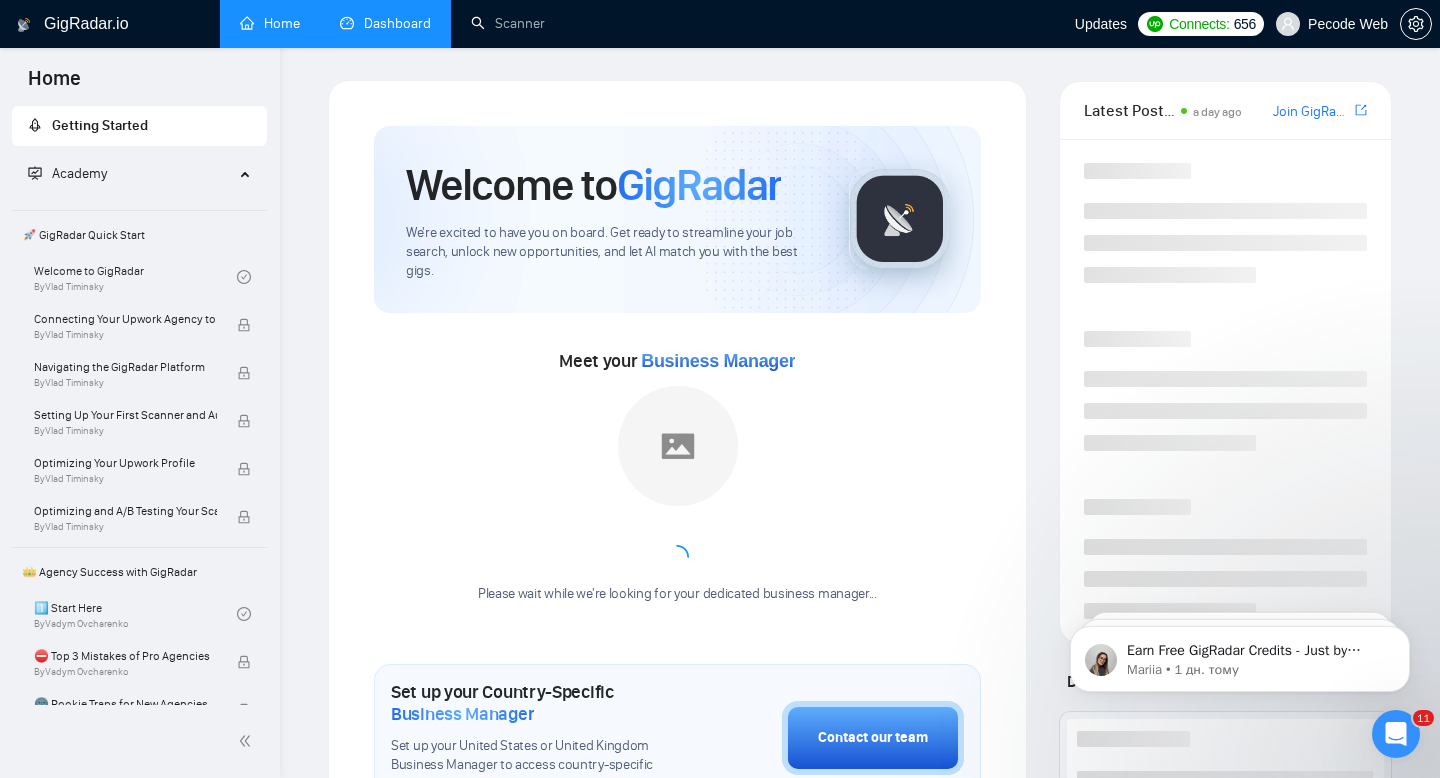 click on "Dashboard" at bounding box center [385, 23] 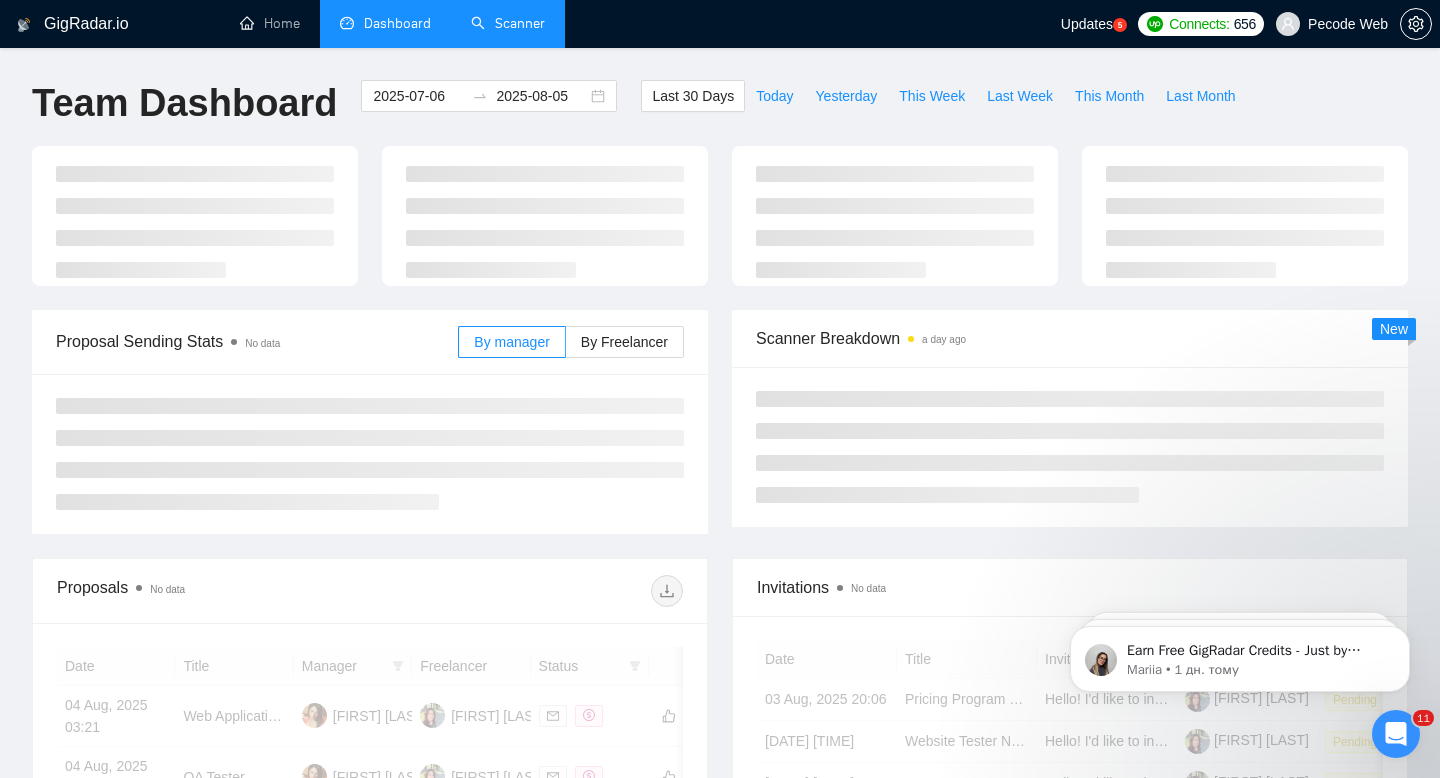 click on "Scanner" at bounding box center [508, 23] 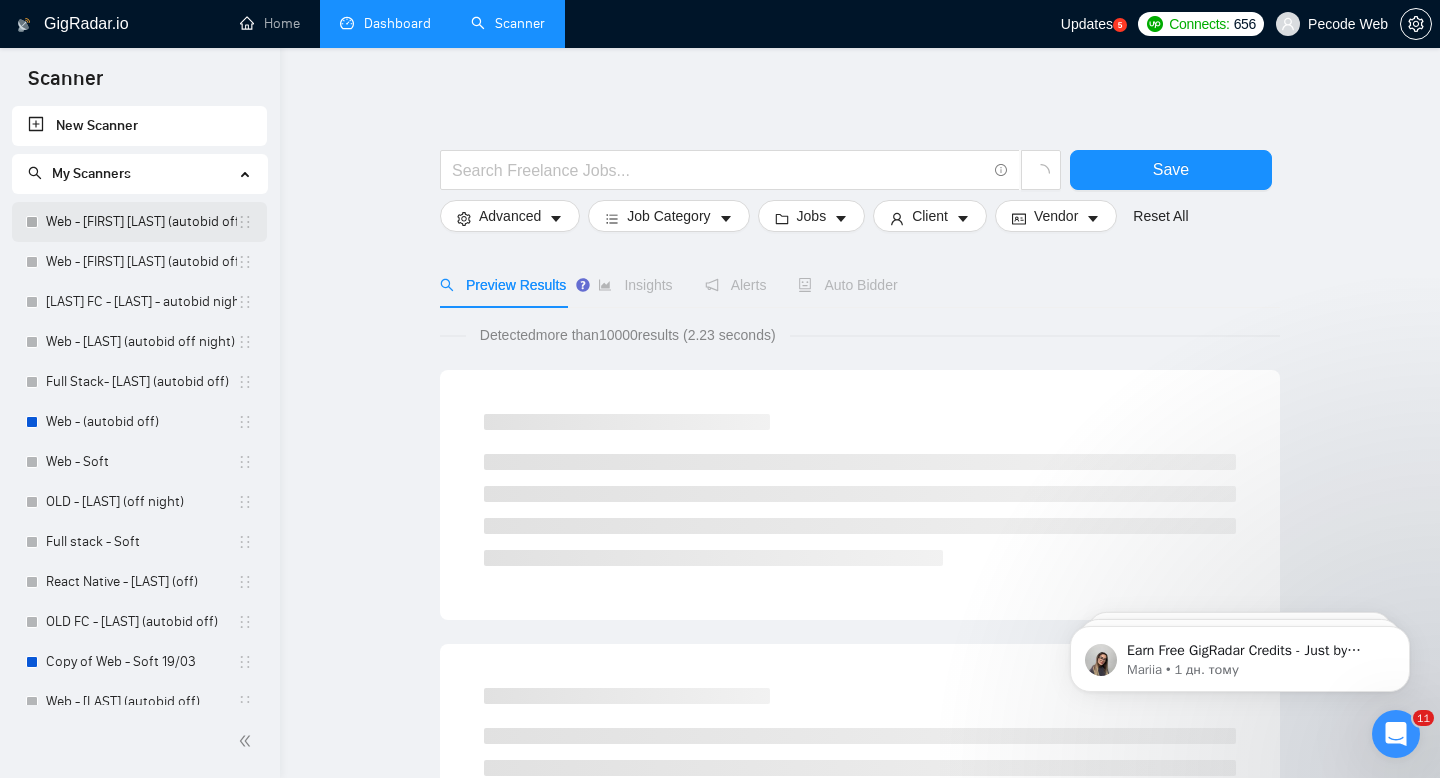 click on "Web - [FIRST] [LAST] (autobid off)" at bounding box center [141, 222] 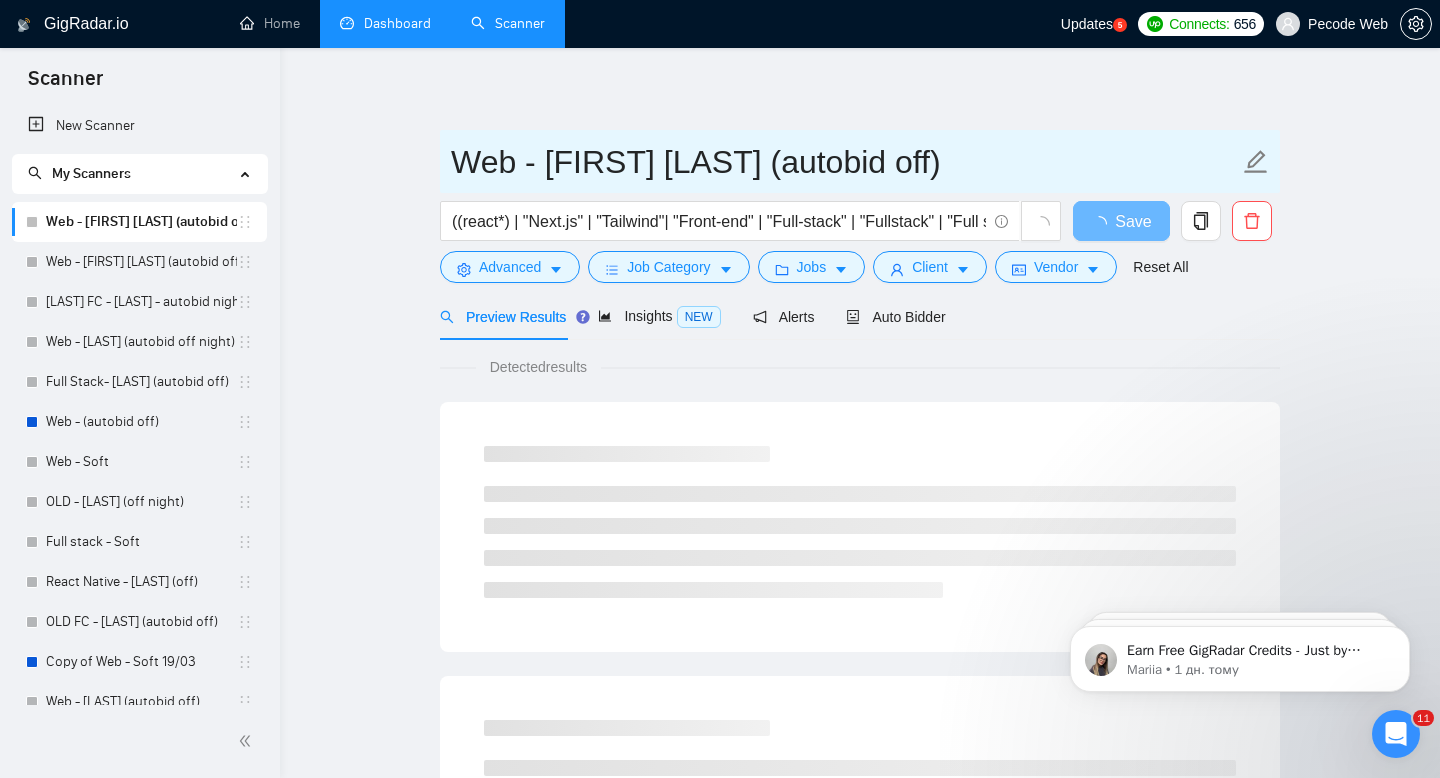 click on "Web - [FIRST] [LAST] (autobid off)" at bounding box center (845, 162) 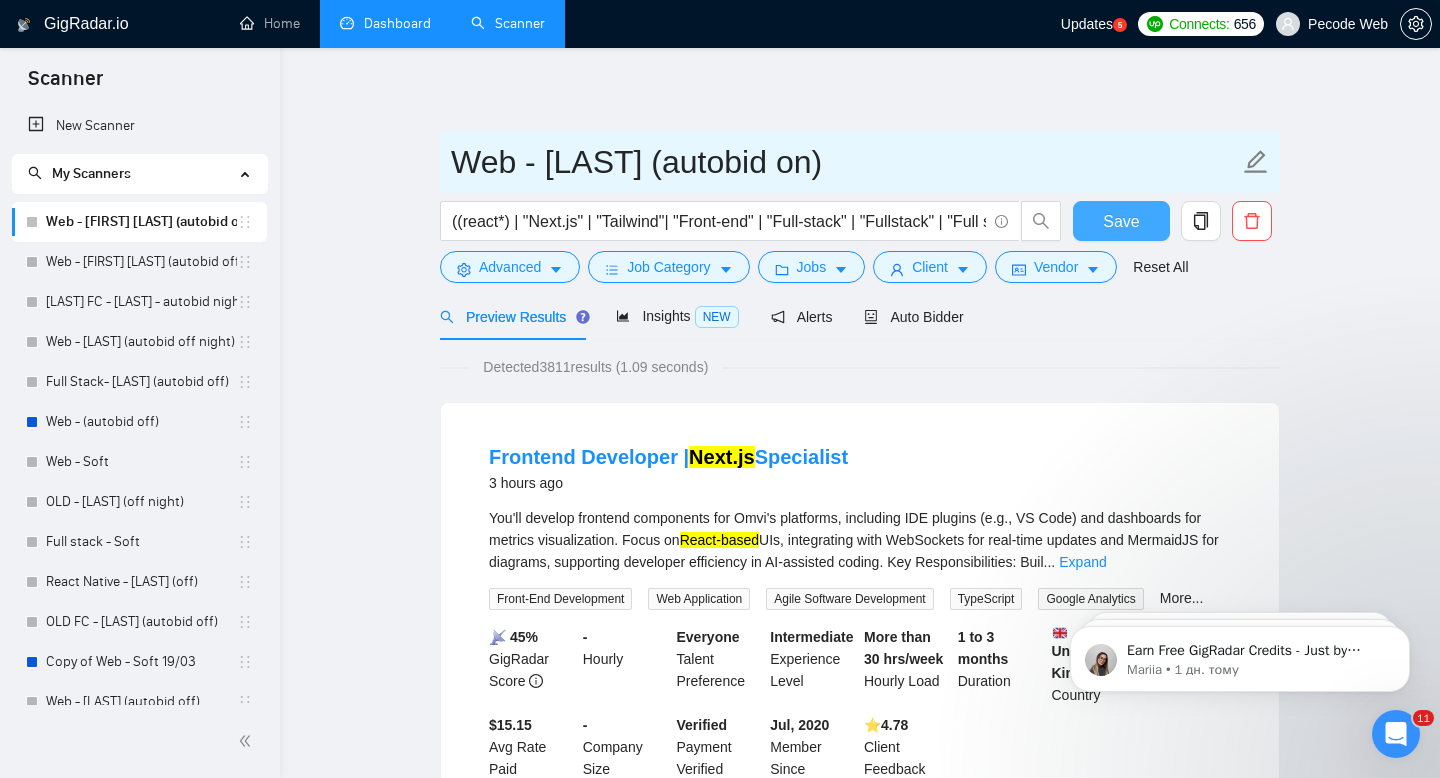 type on "Web - [LAST] (autobid on)" 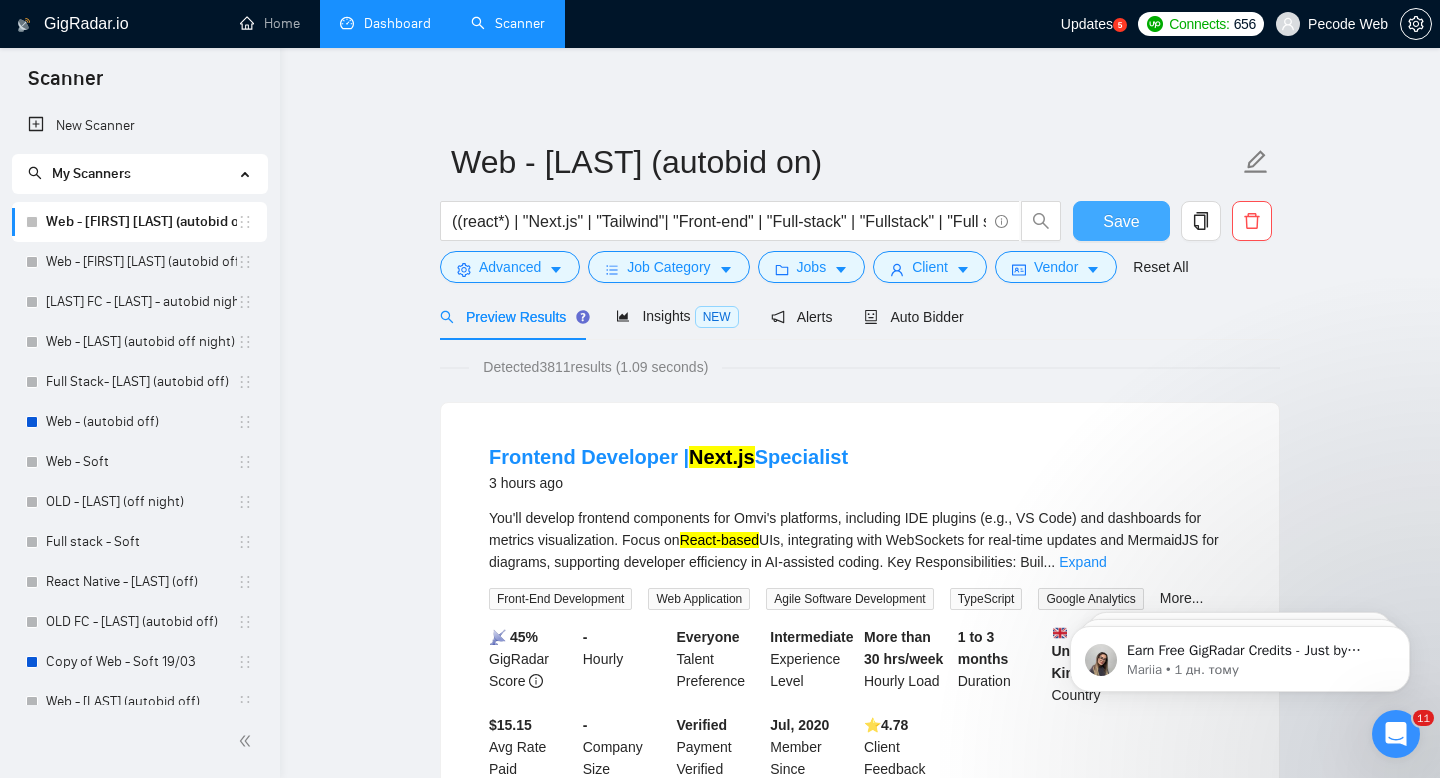 click on "Save" at bounding box center (1121, 221) 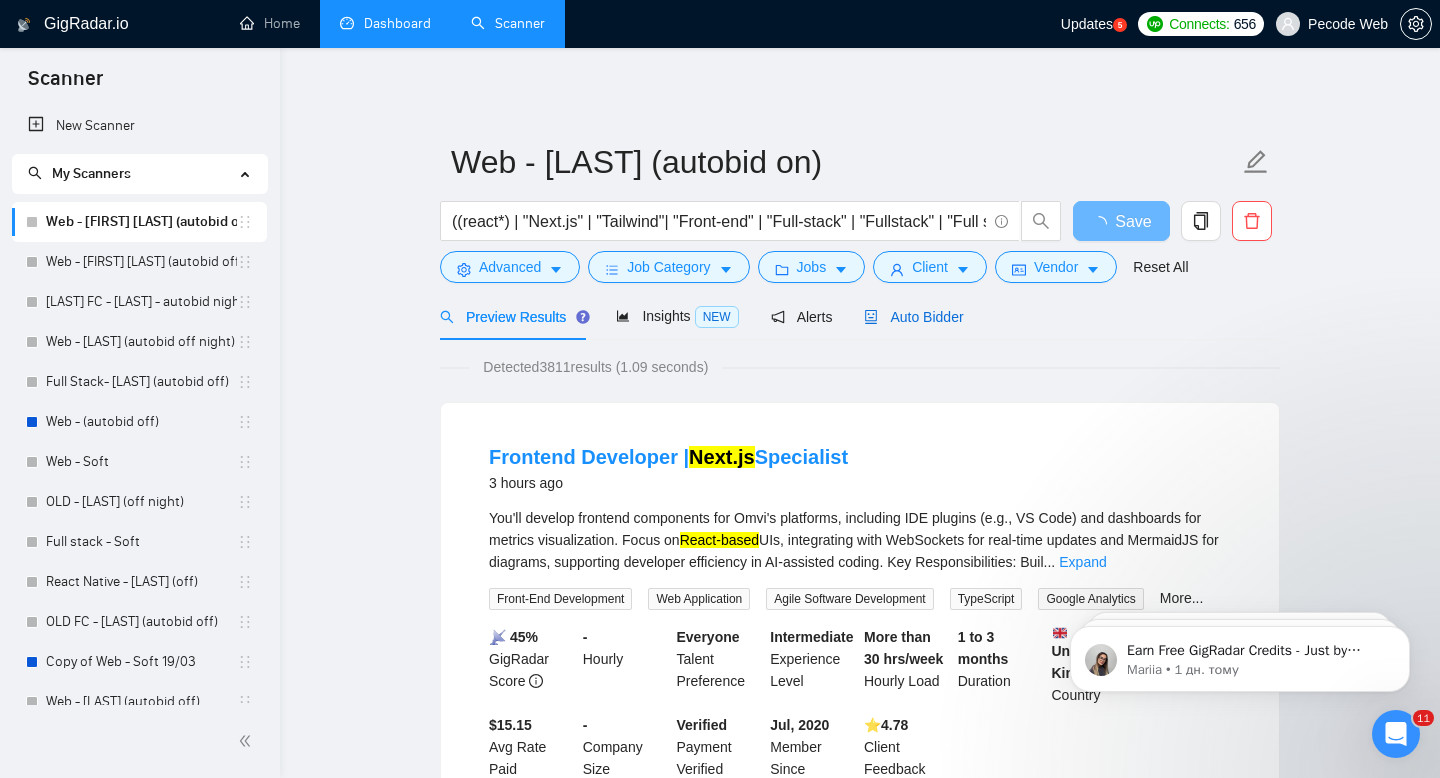 click on "Auto Bidder" at bounding box center (913, 317) 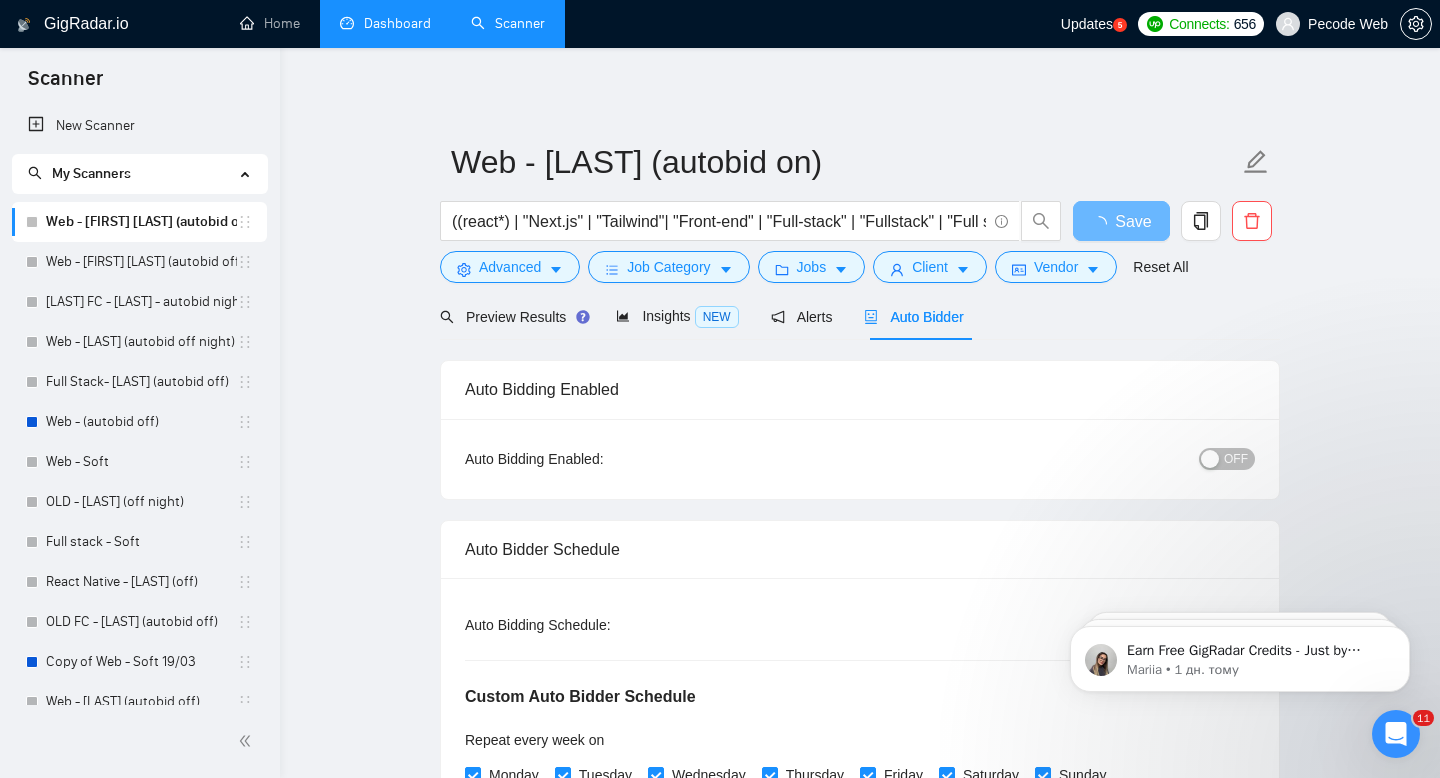 type 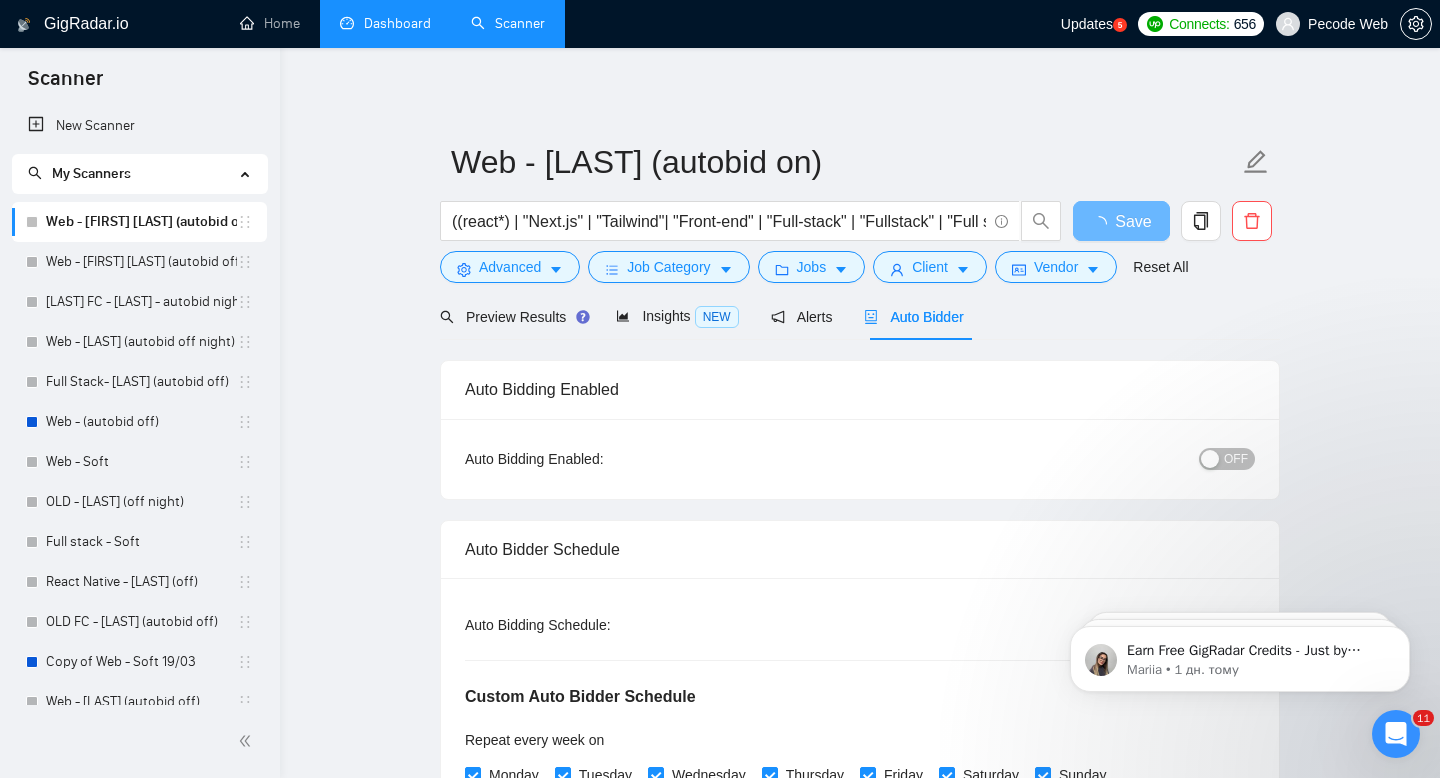 radio on "false" 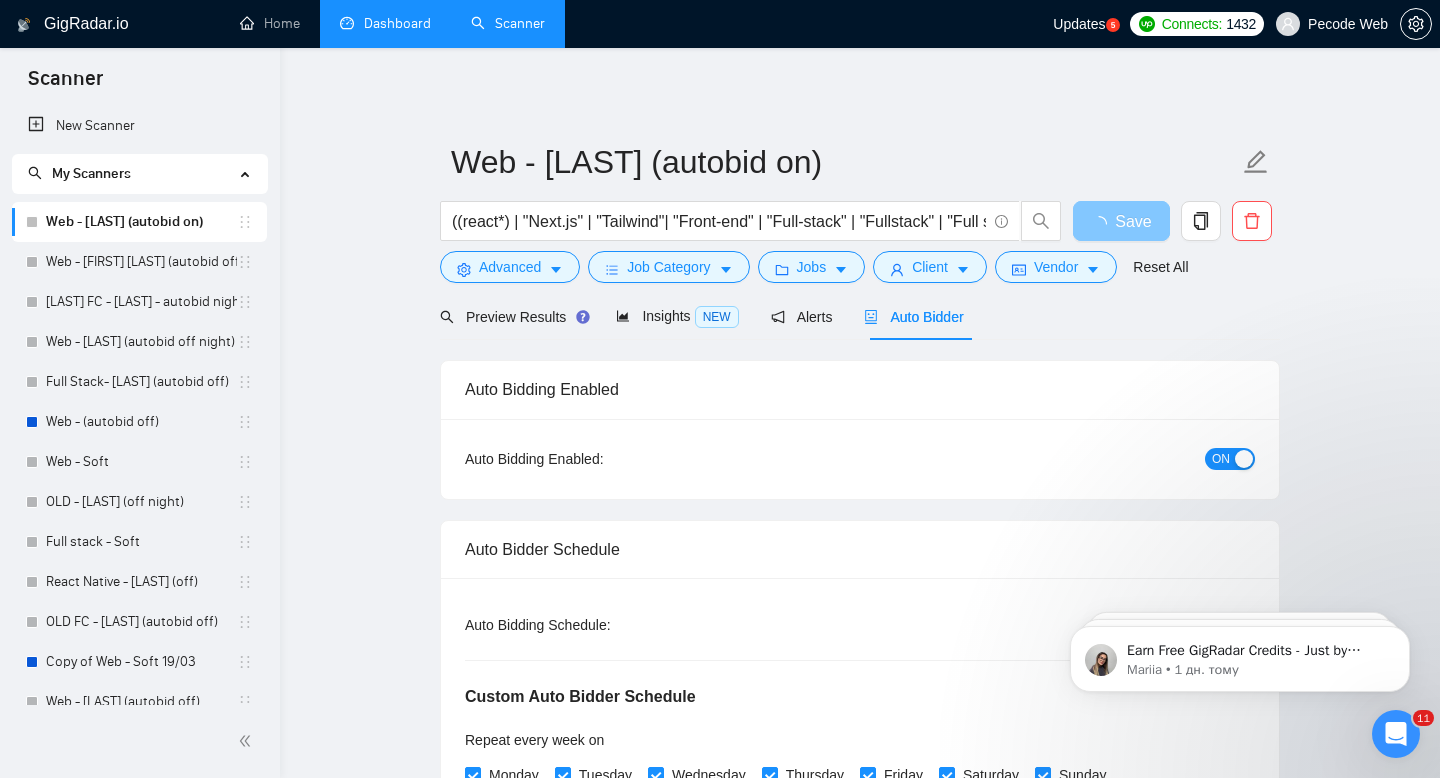 click 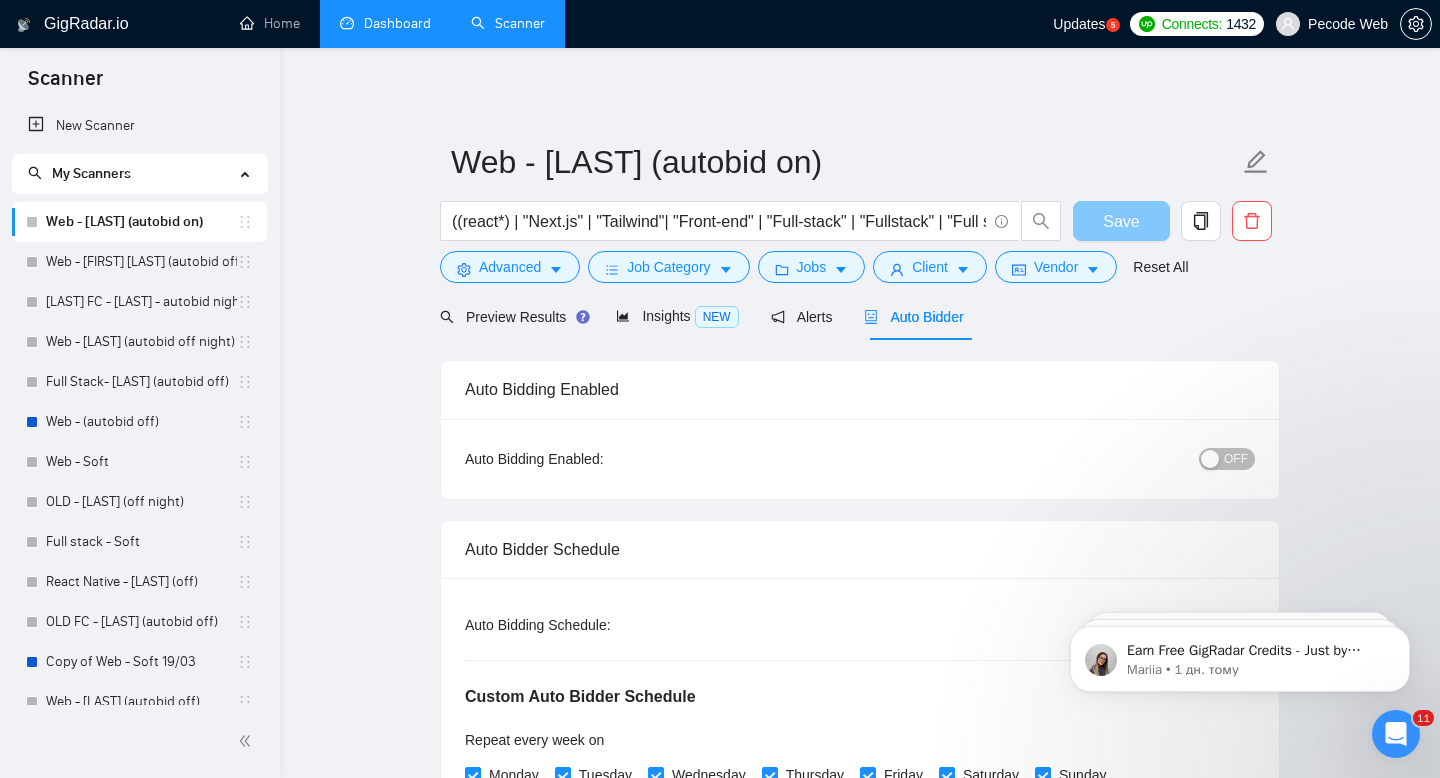 click 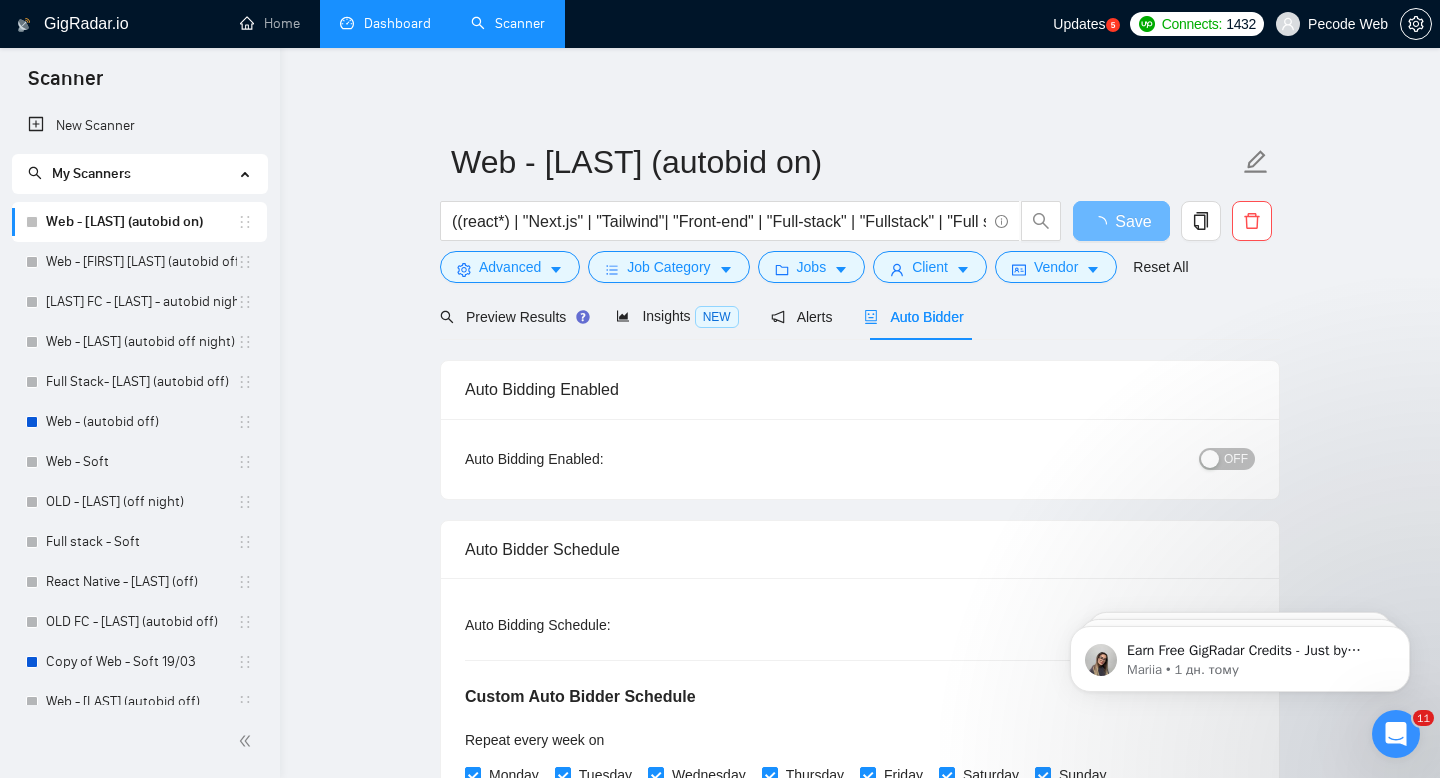 click on "OFF" at bounding box center [1123, 459] 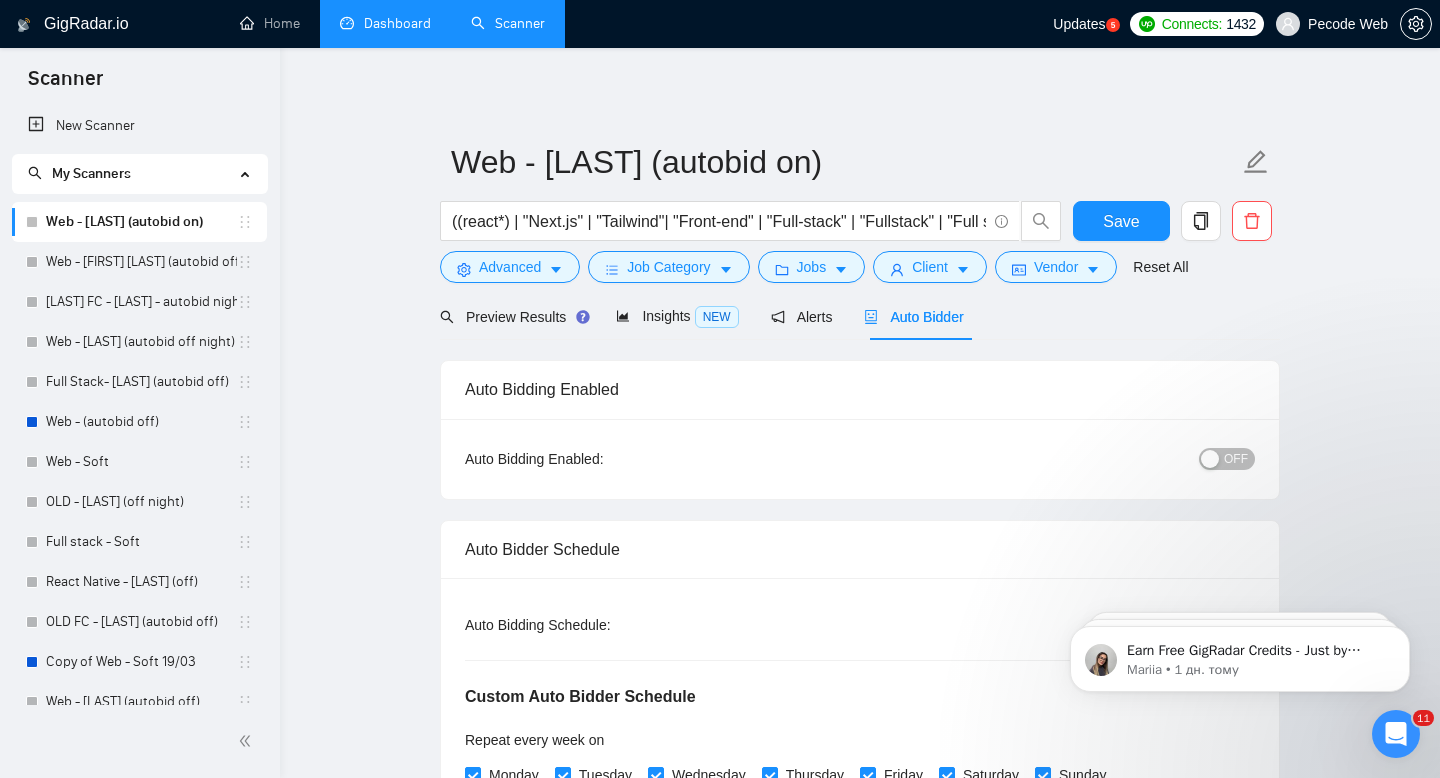 click on "OFF" at bounding box center (1236, 459) 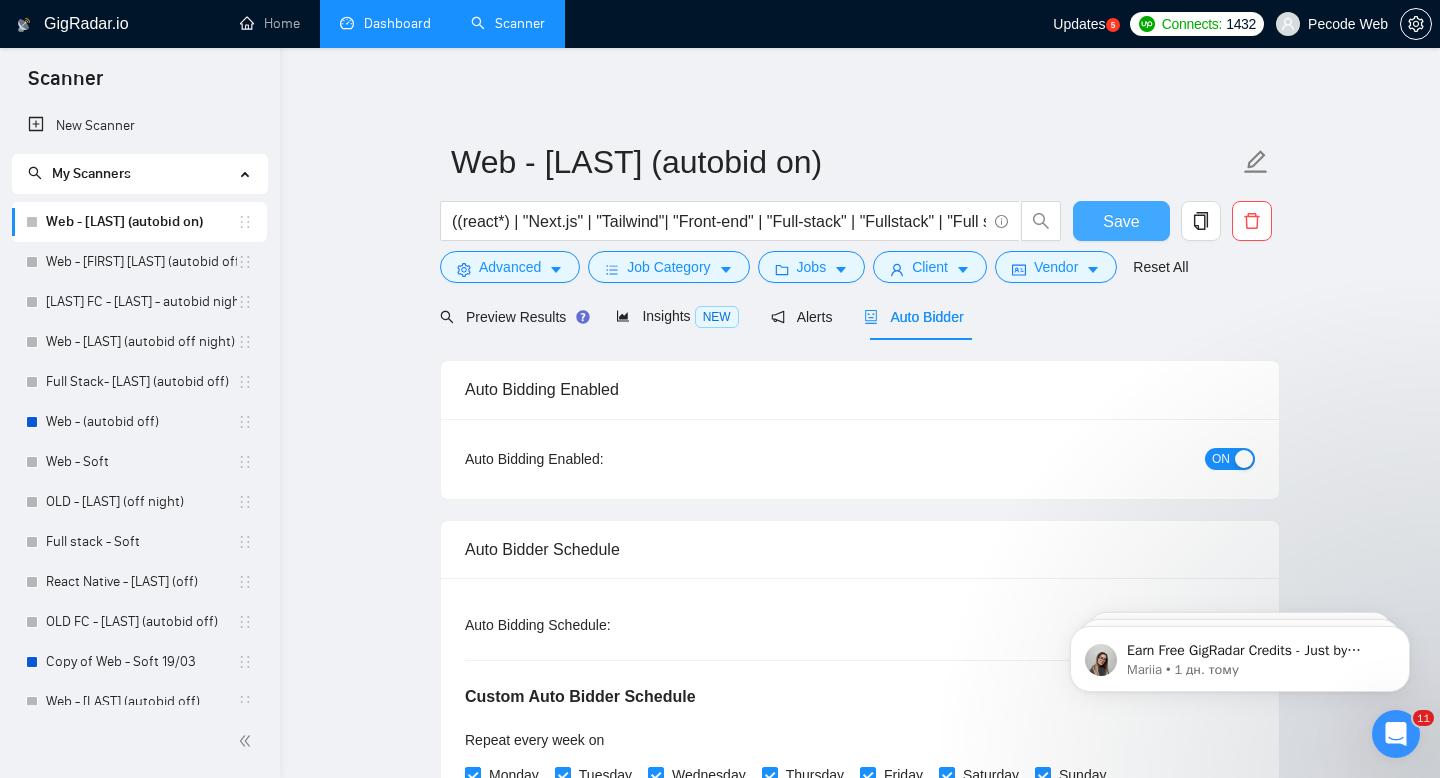 click on "Save" at bounding box center [1121, 221] 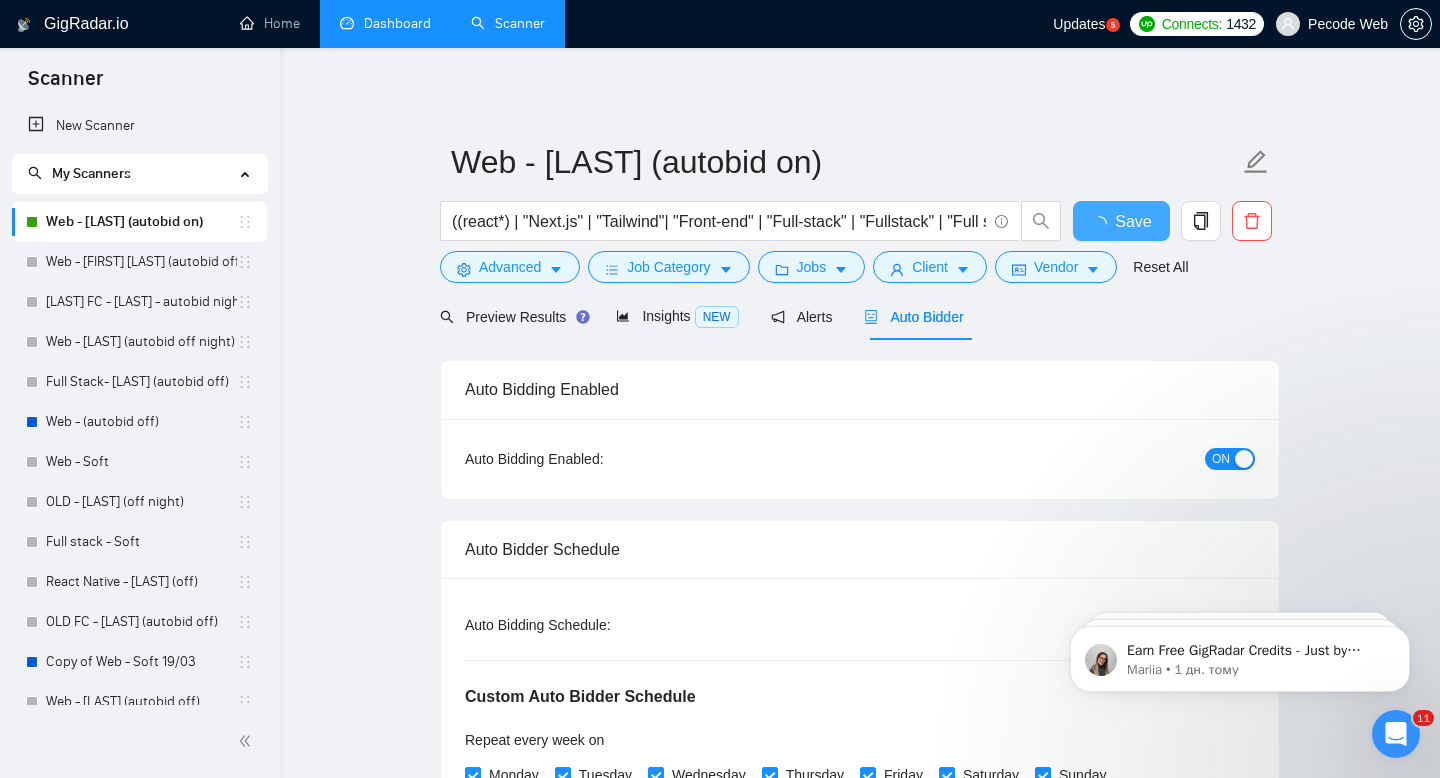 type 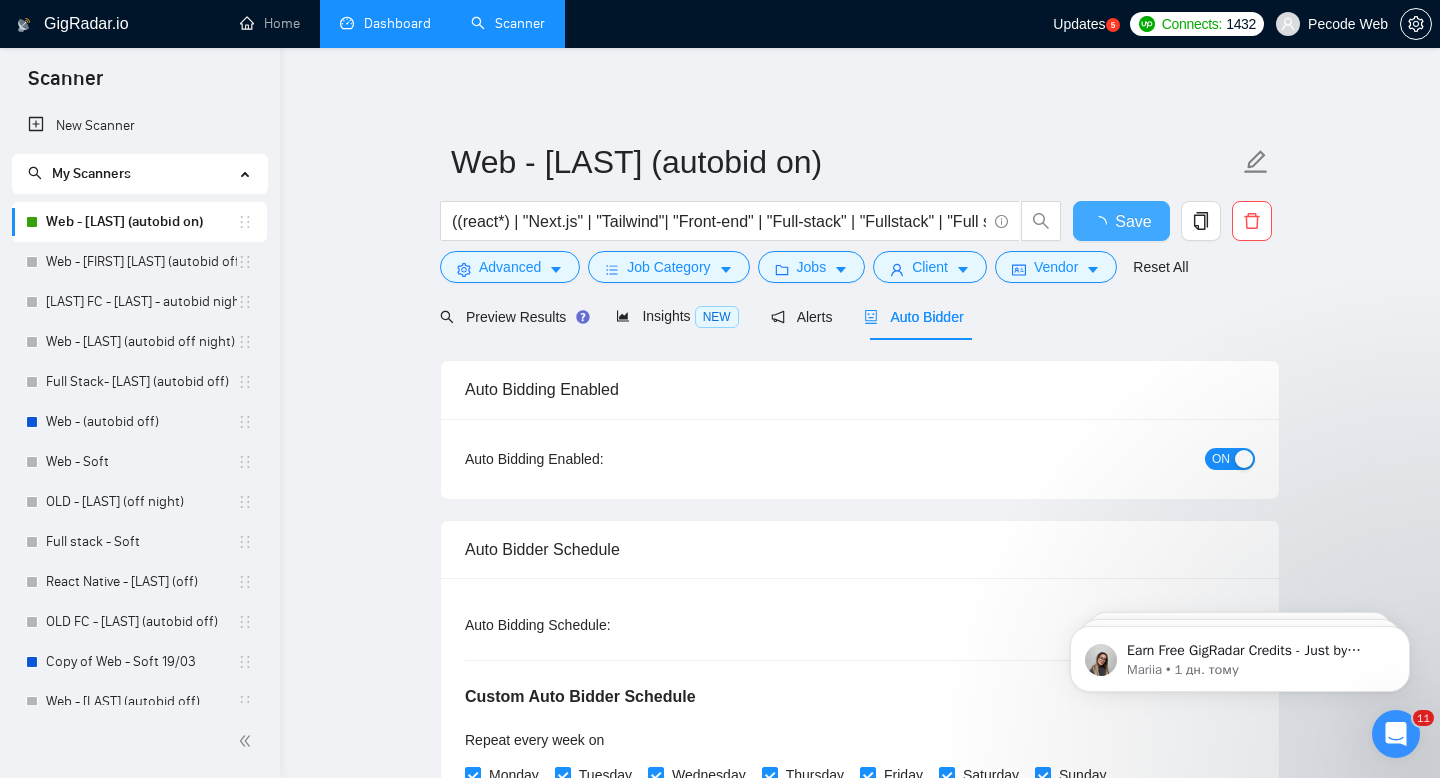 checkbox on "true" 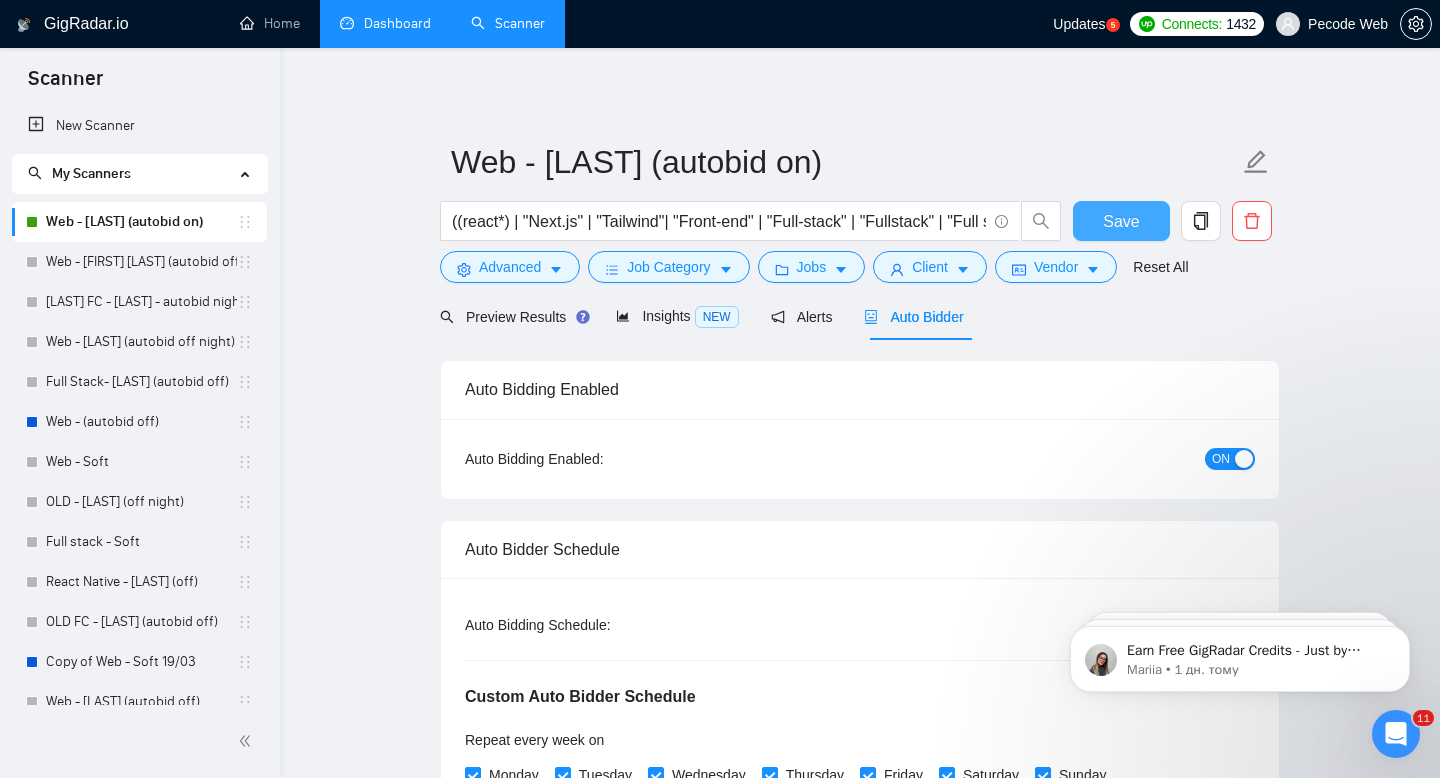 type 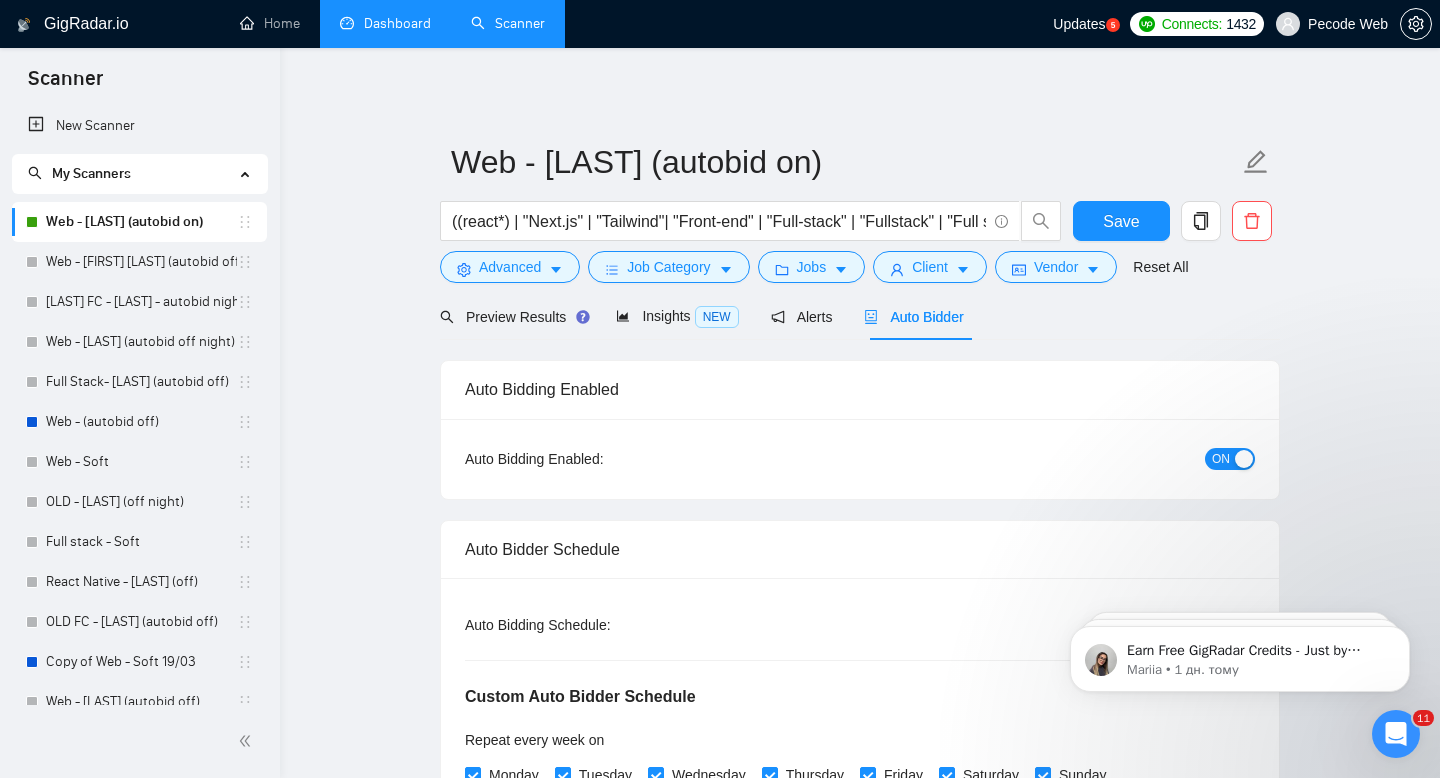 click on "Dashboard" at bounding box center (385, 23) 